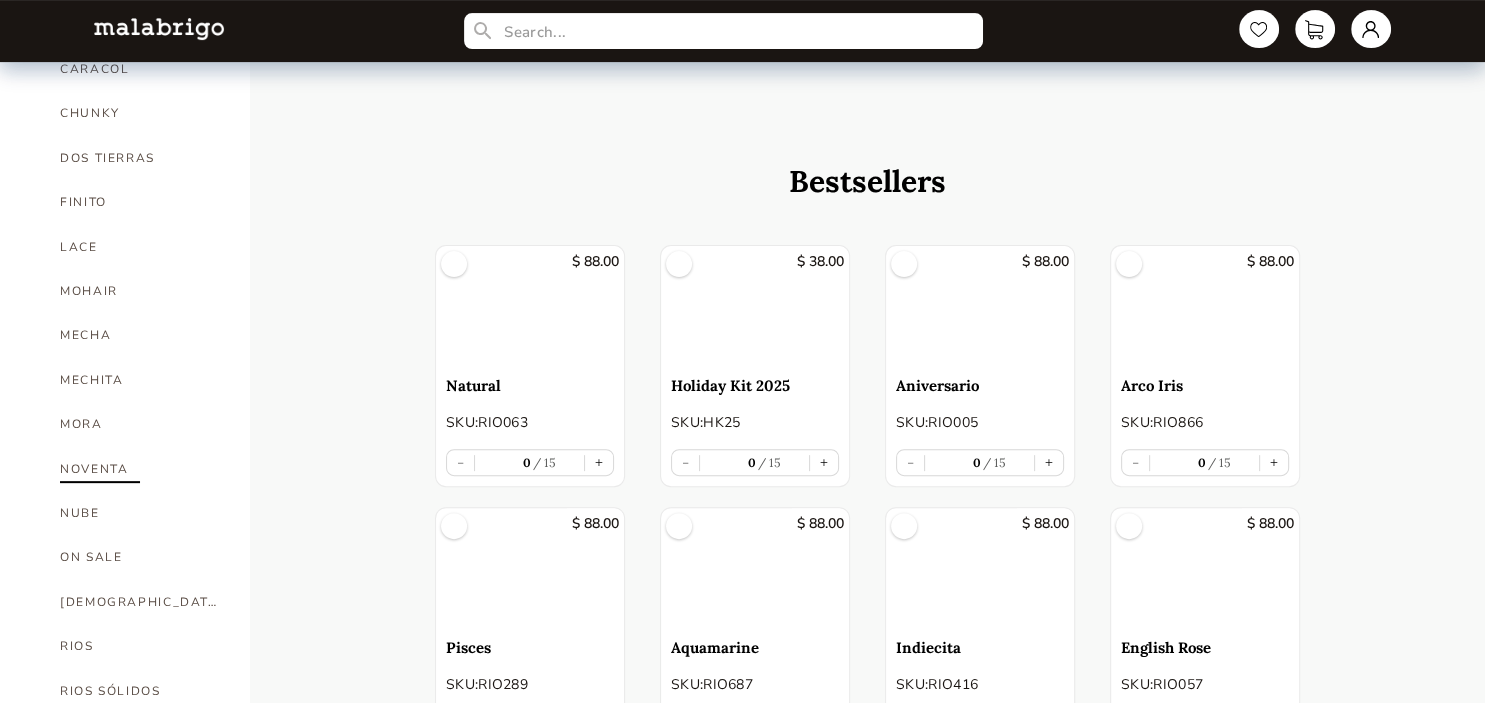 scroll, scrollTop: 739, scrollLeft: 0, axis: vertical 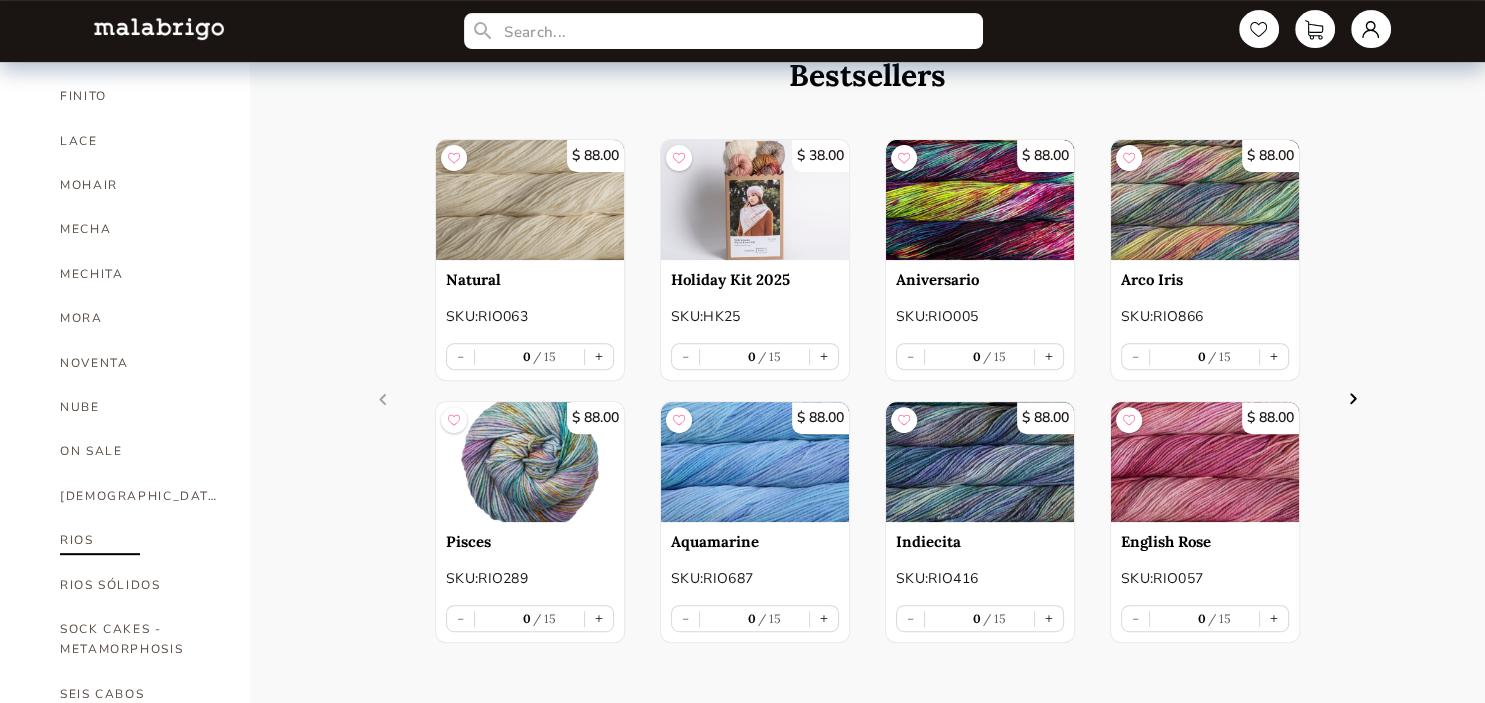 click on "RIOS" at bounding box center (140, 540) 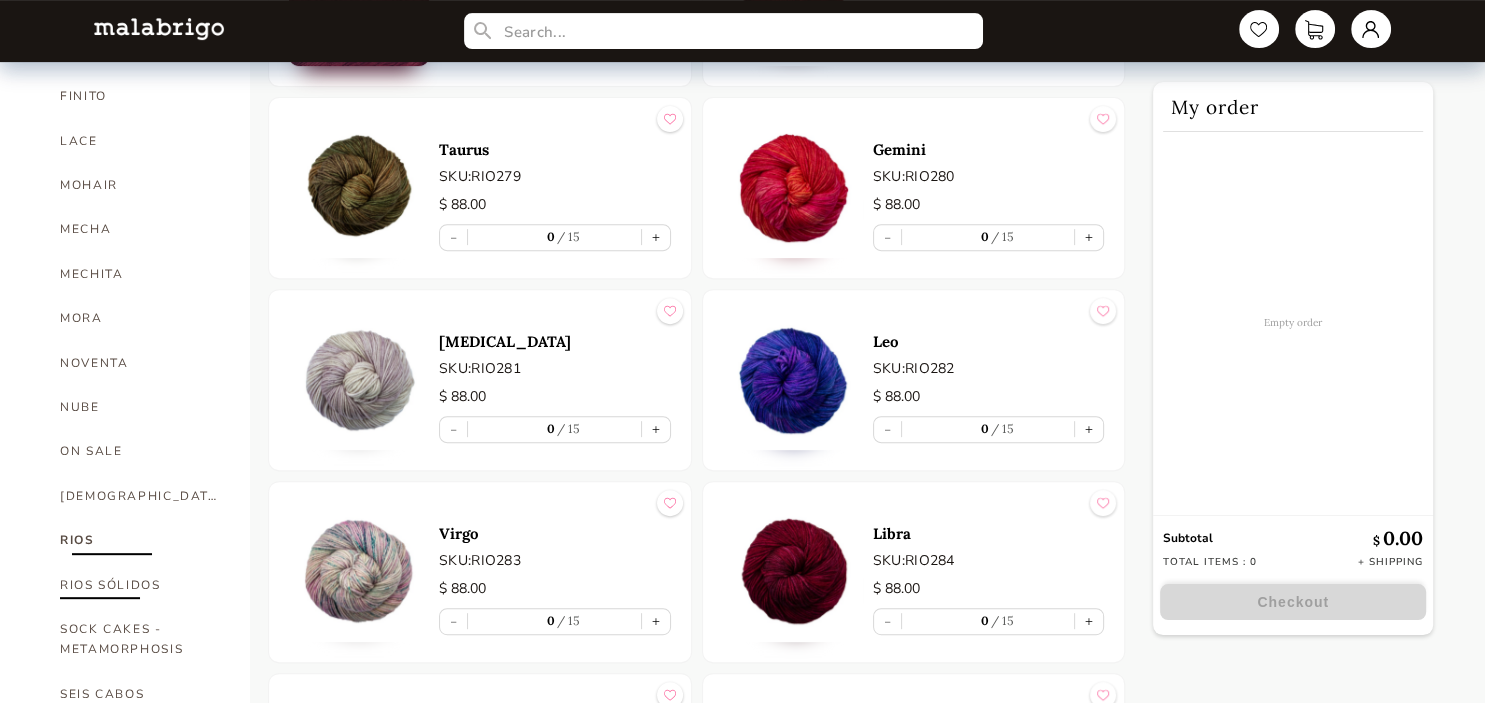 click on "RIOS SÓLIDOS" at bounding box center (140, 585) 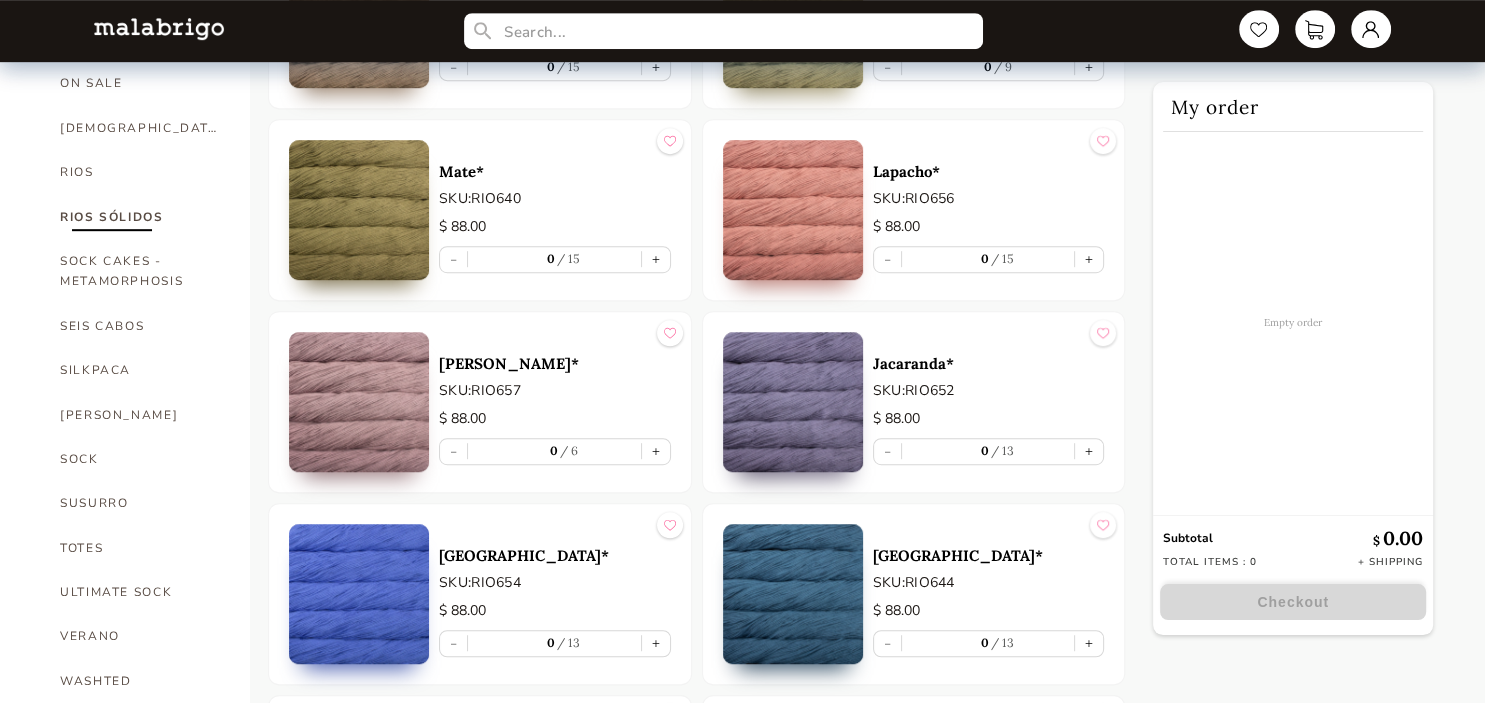 scroll, scrollTop: 1212, scrollLeft: 0, axis: vertical 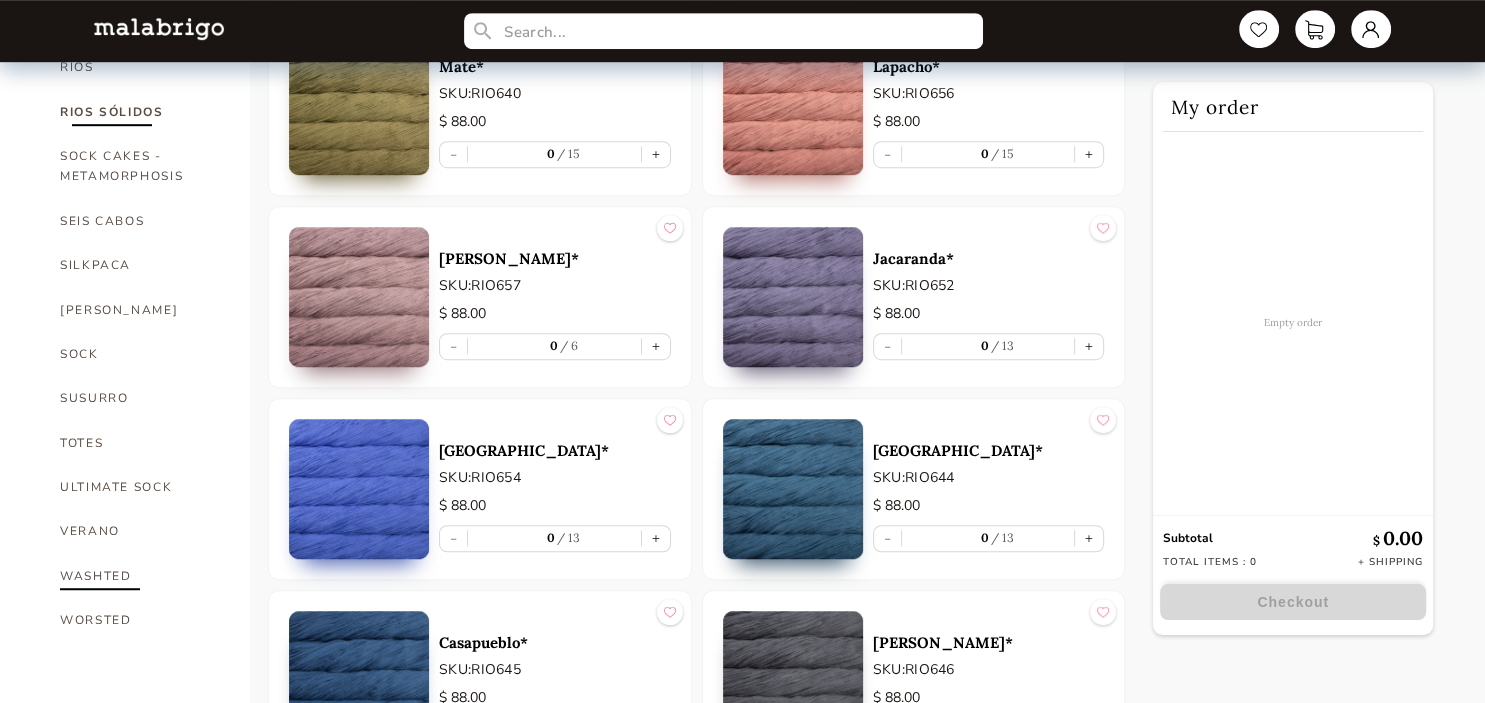 click on "WASHTED" at bounding box center [140, 576] 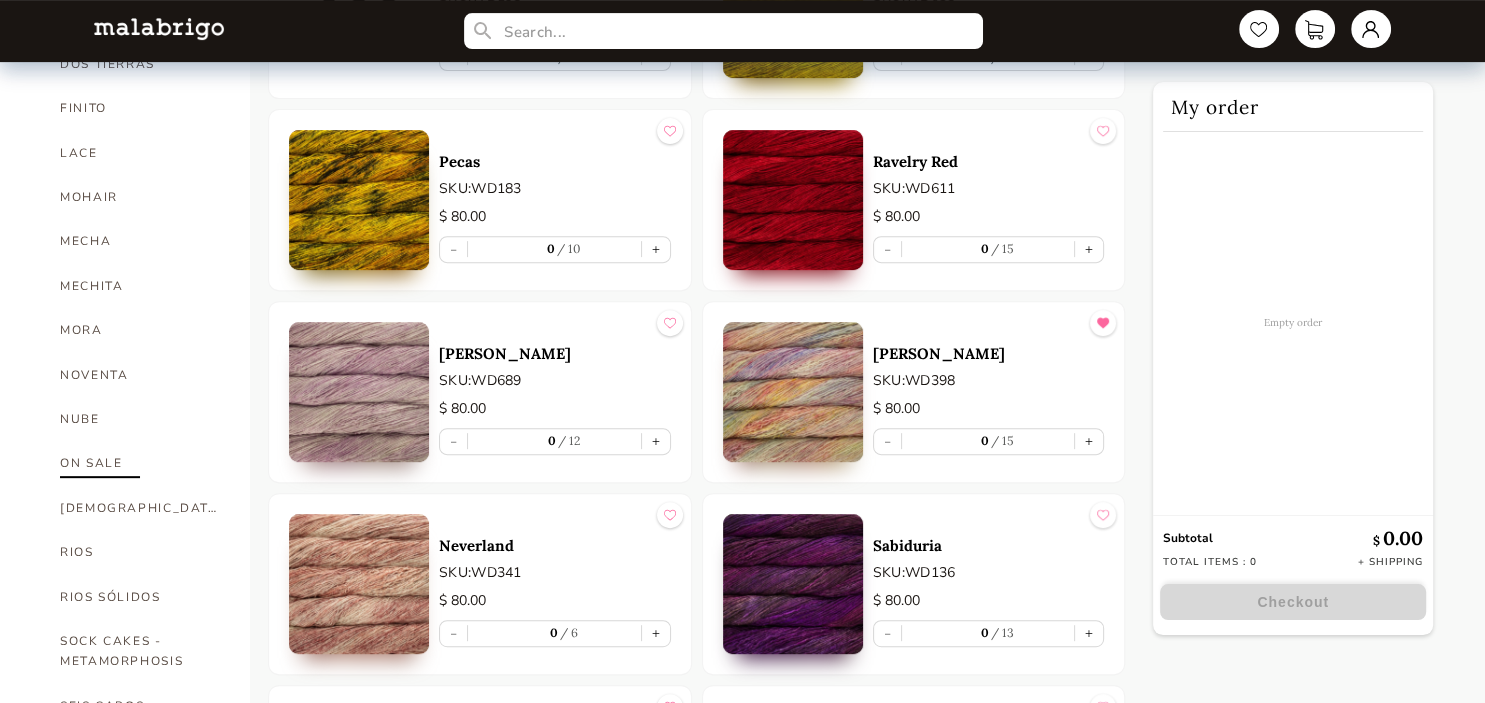 scroll, scrollTop: 938, scrollLeft: 0, axis: vertical 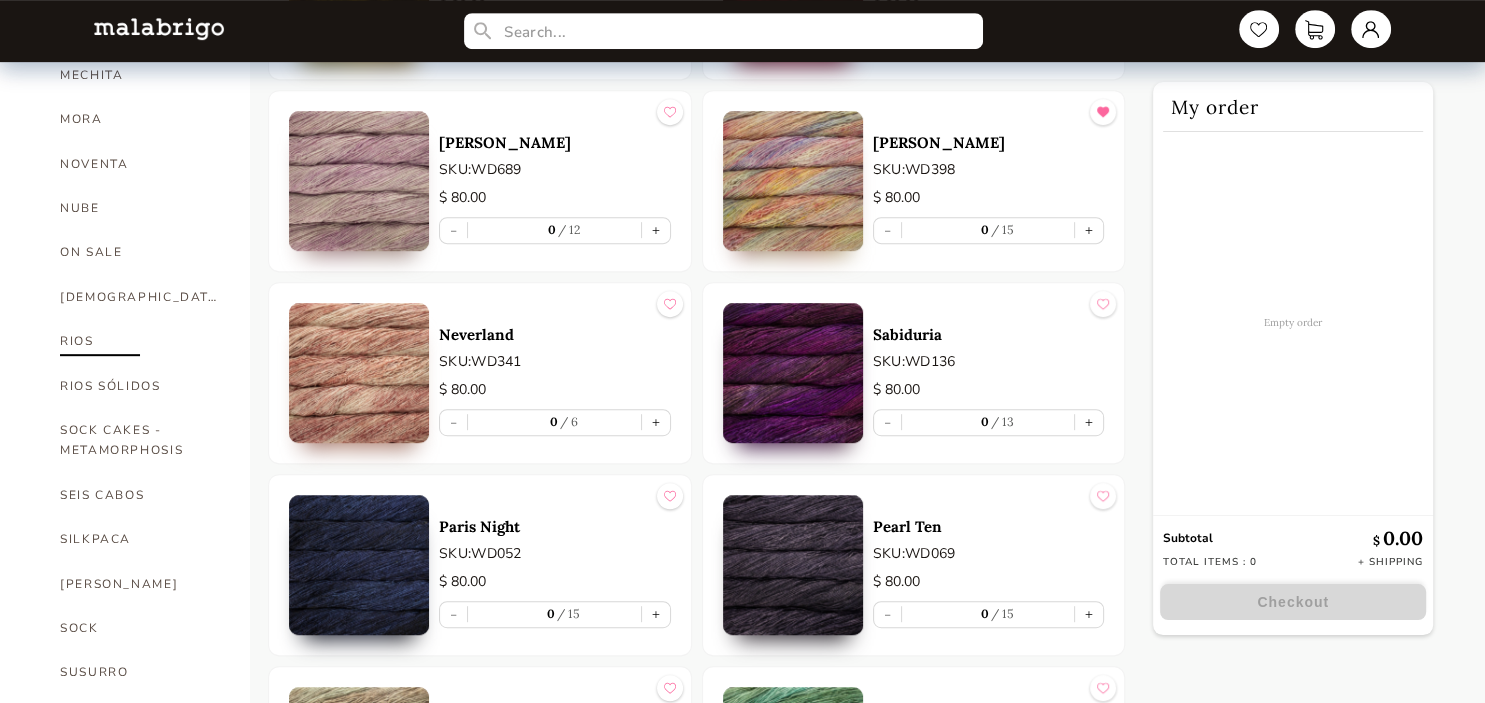 click on "RIOS" at bounding box center (140, 341) 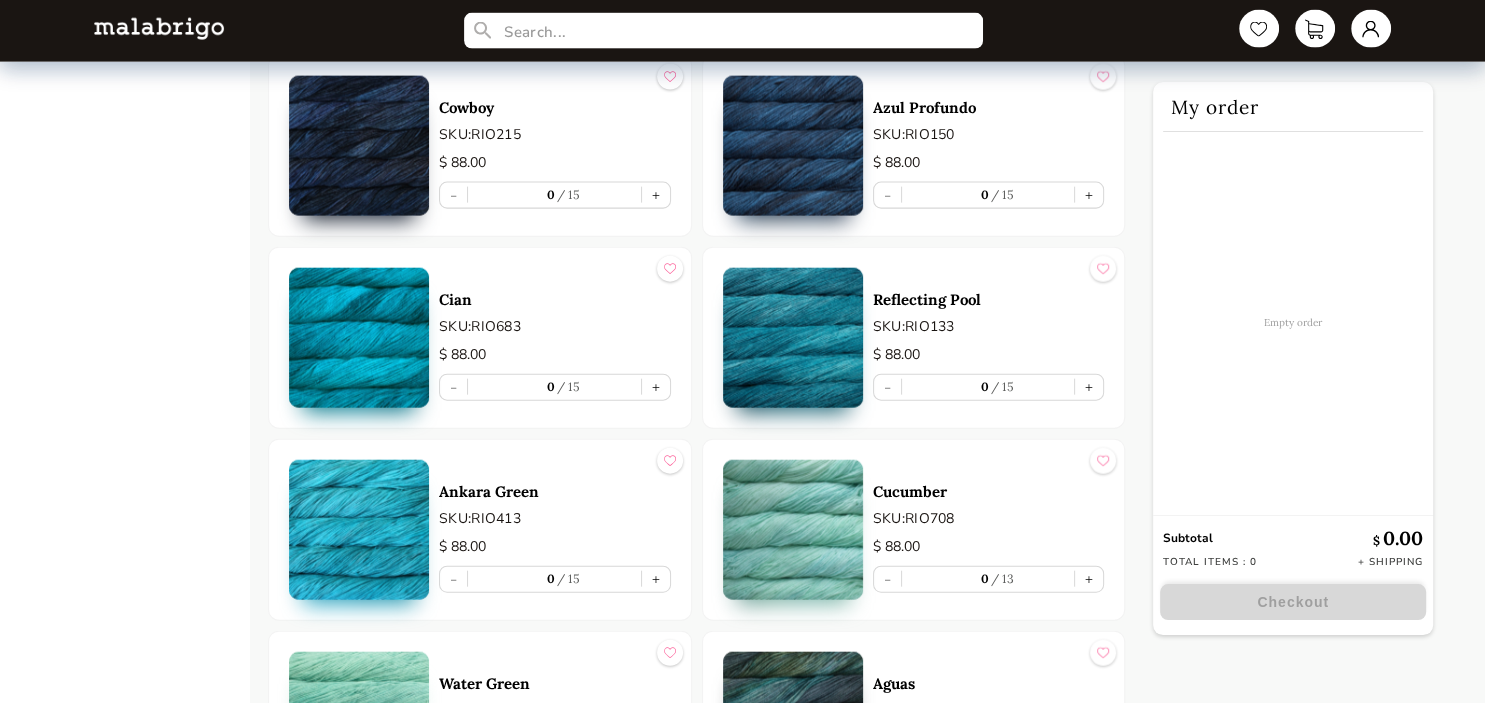 scroll, scrollTop: 4218, scrollLeft: 0, axis: vertical 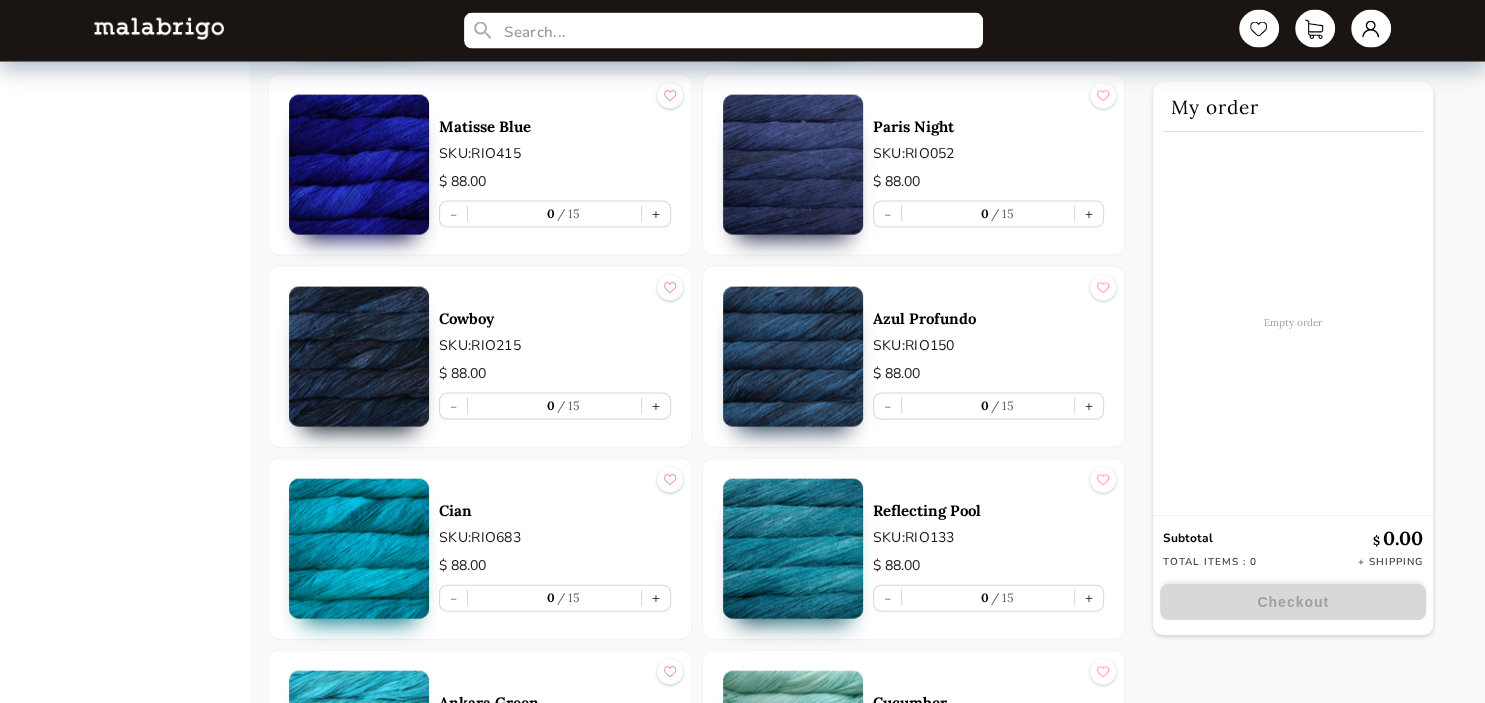 click at bounding box center (359, 165) 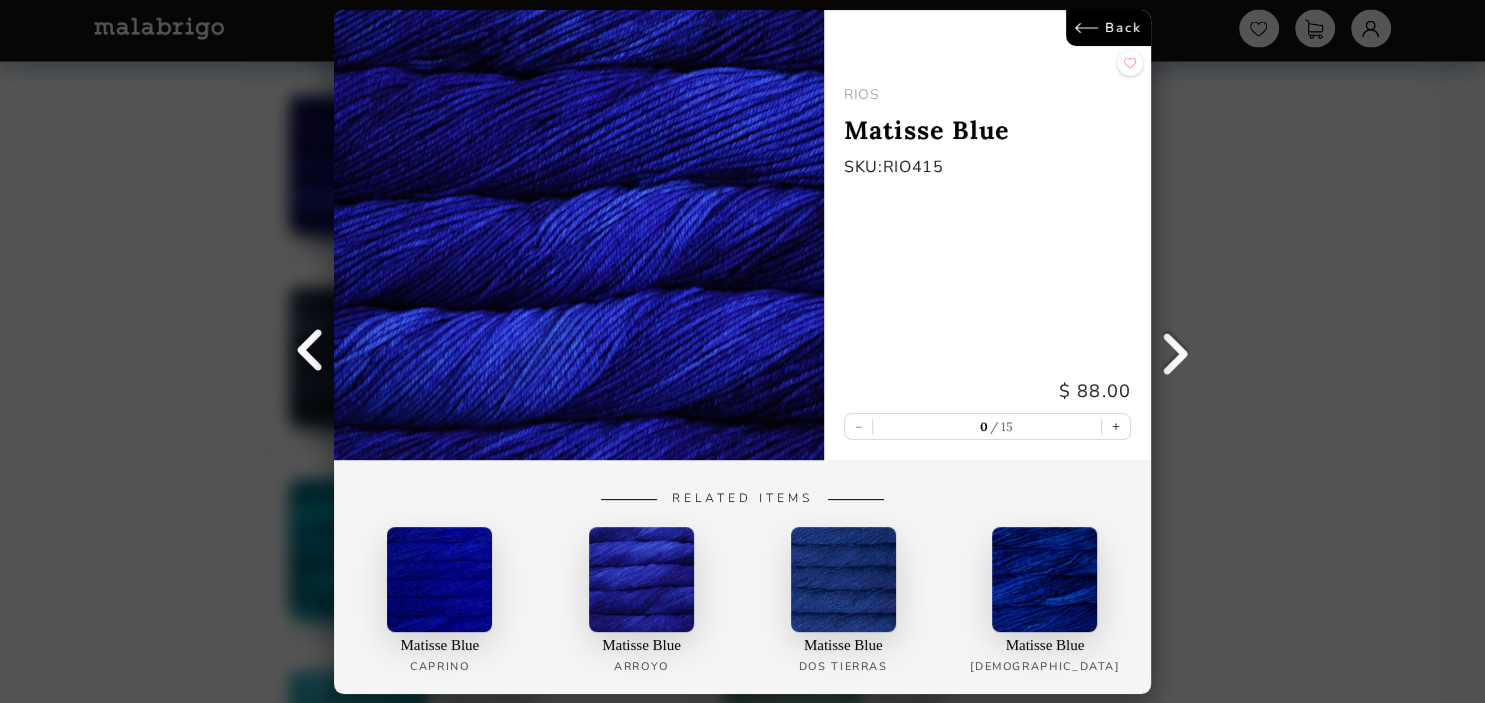 click at bounding box center [309, 352] 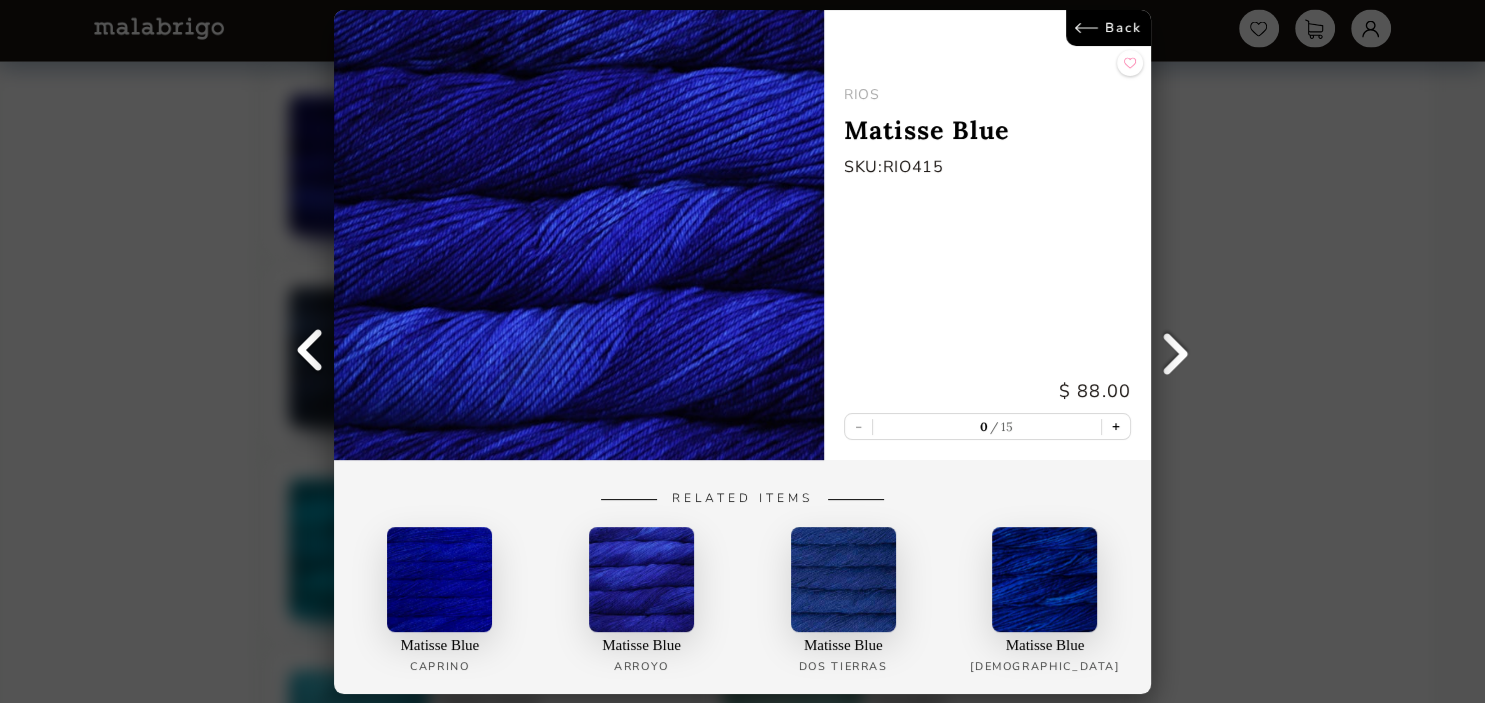click on "+" at bounding box center [1116, 426] 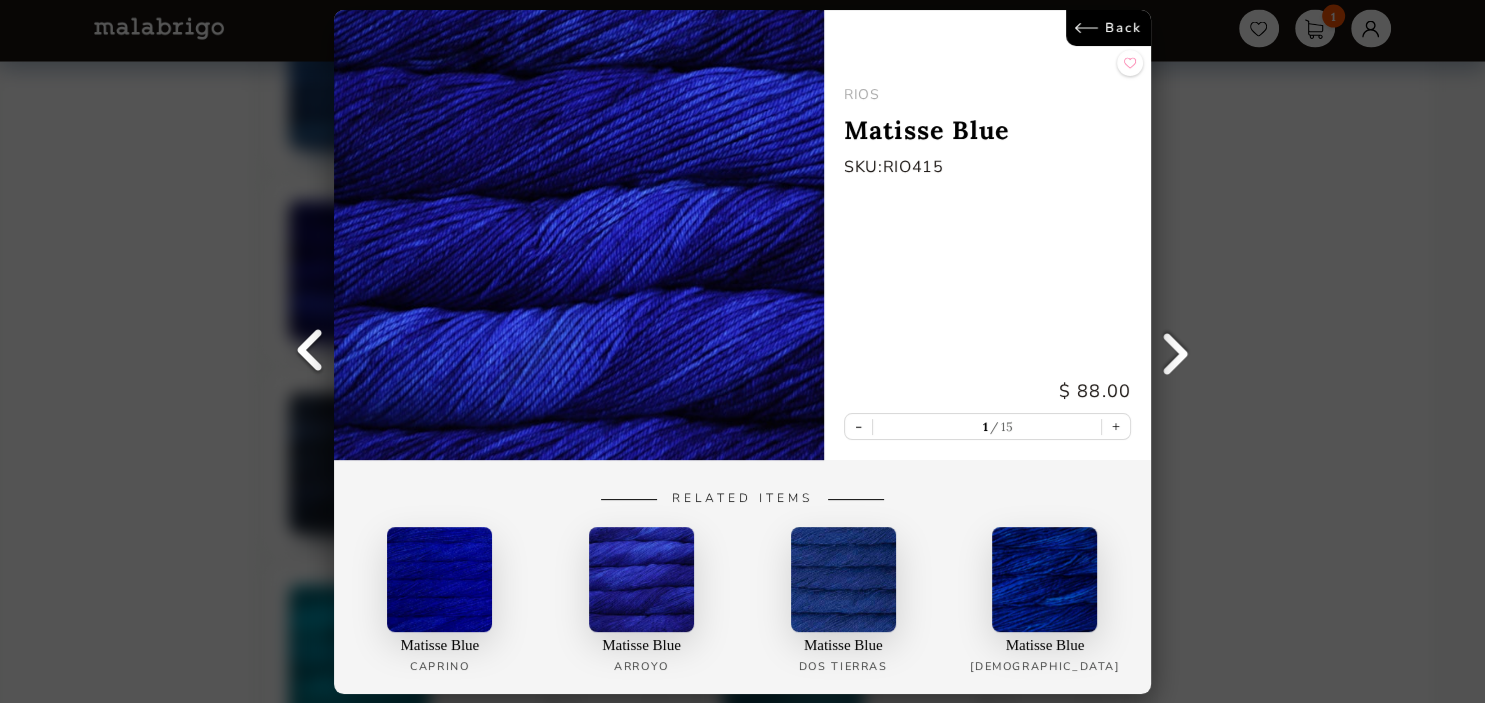 scroll, scrollTop: 3901, scrollLeft: 0, axis: vertical 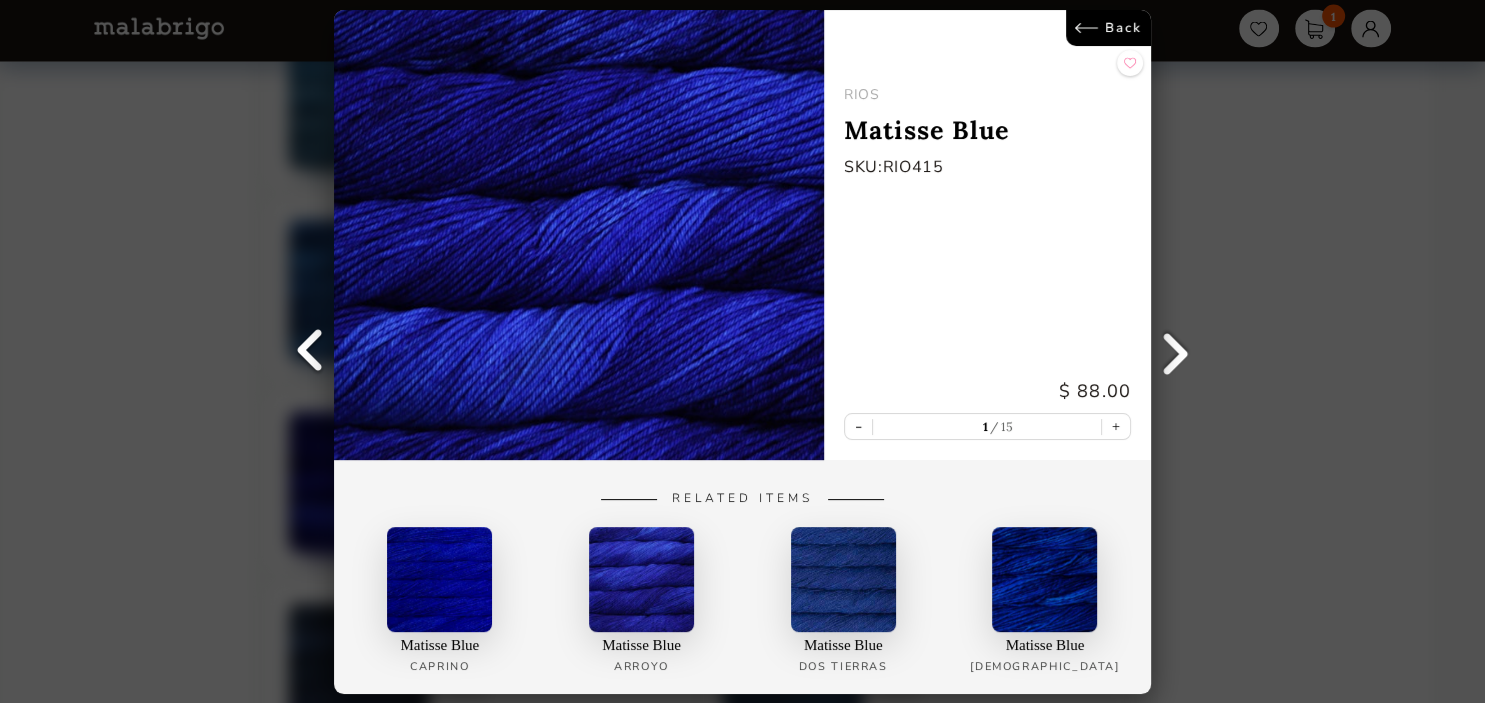 click on "Back" at bounding box center [1108, 28] 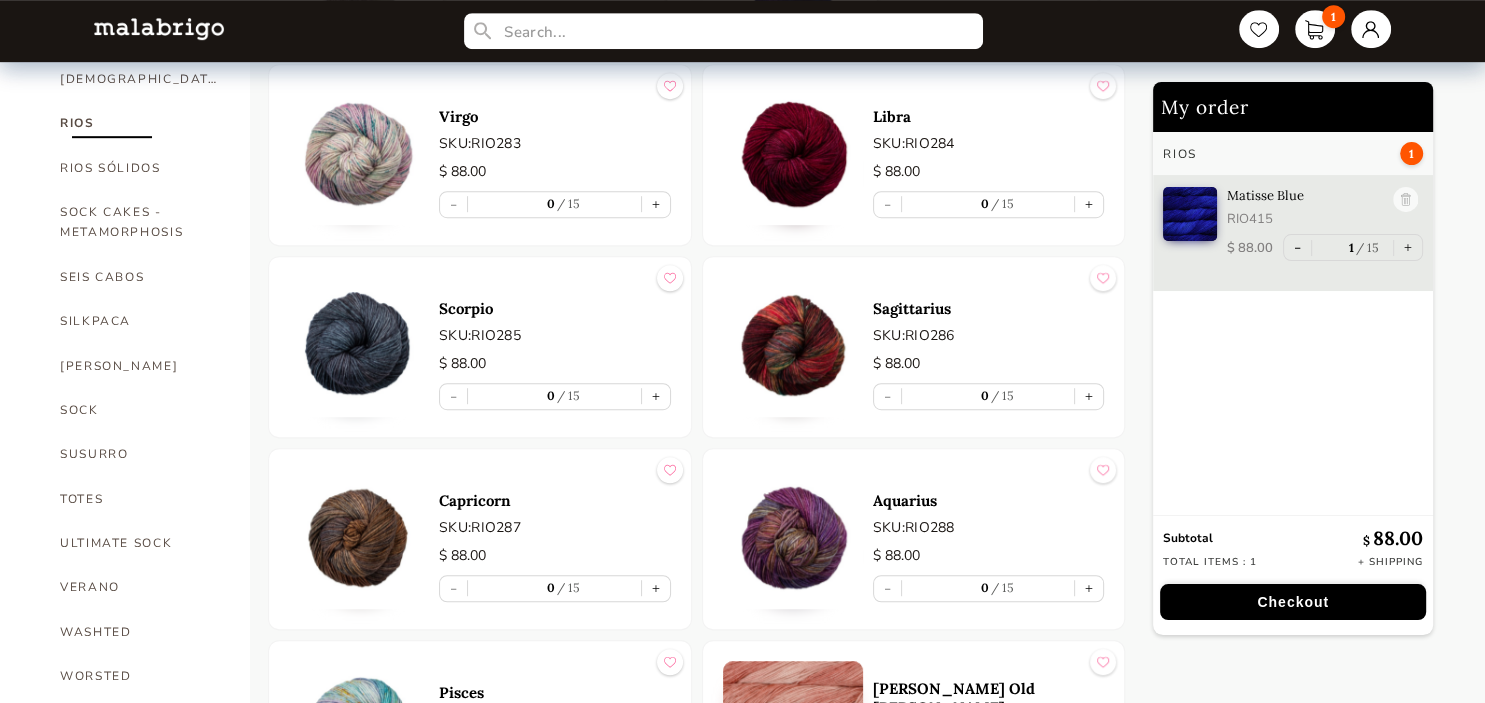 scroll, scrollTop: 944, scrollLeft: 0, axis: vertical 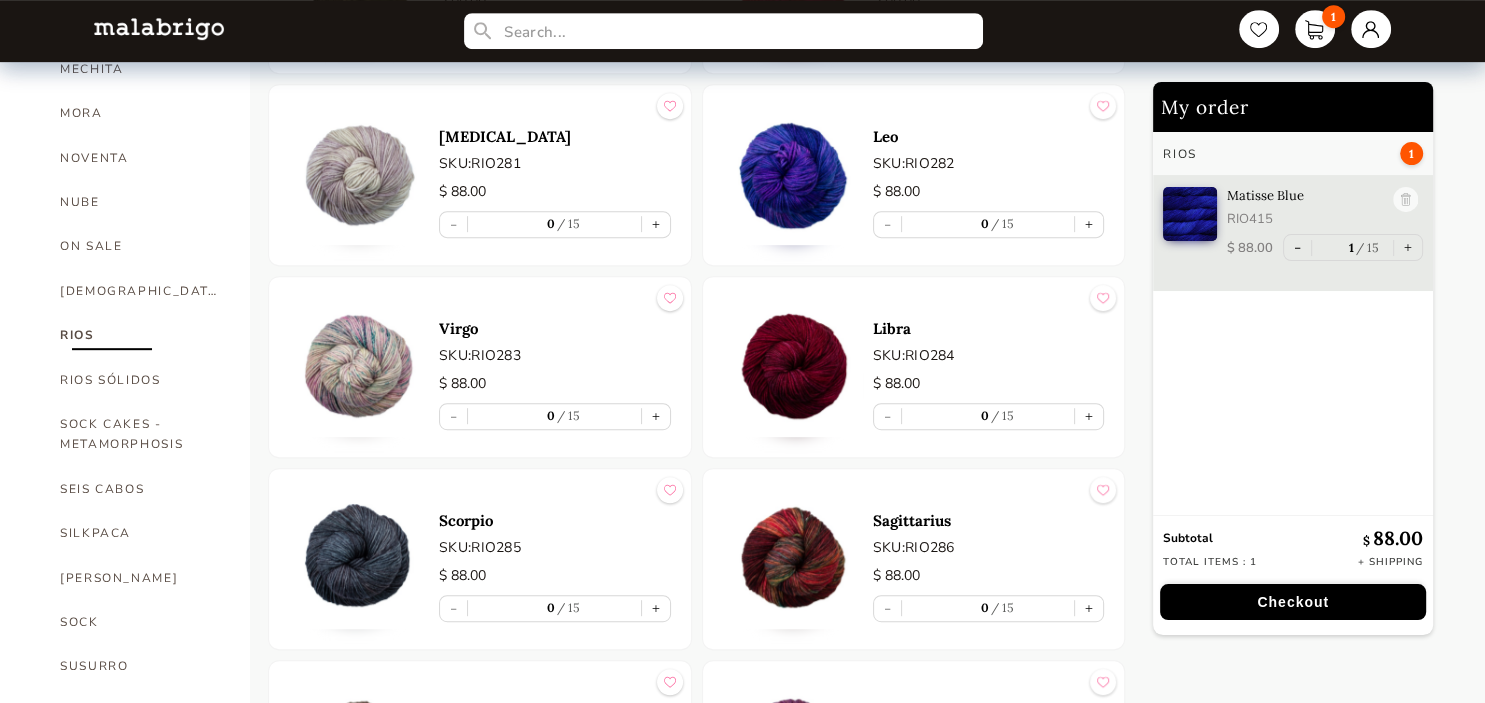 click at bounding box center [793, 175] 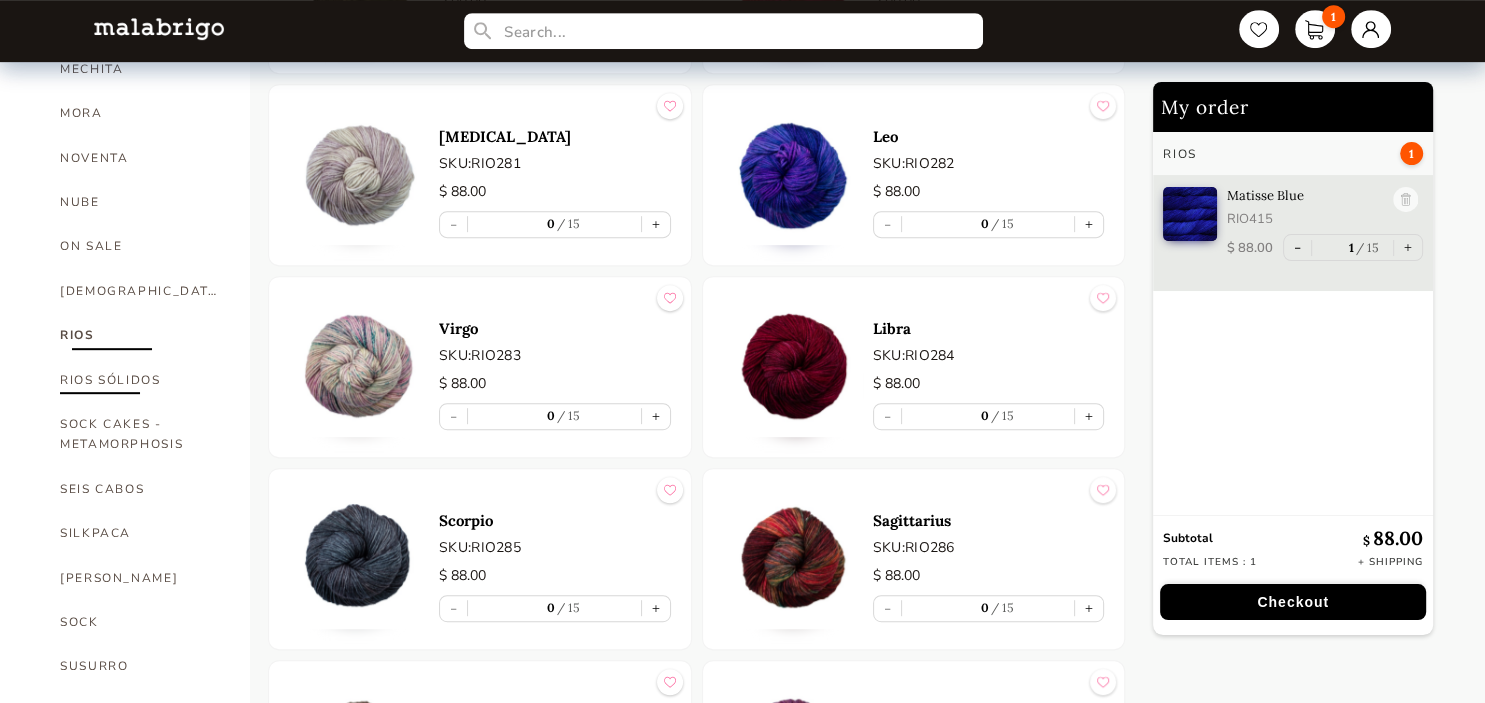 click on "RIOS SÓLIDOS" at bounding box center (140, 380) 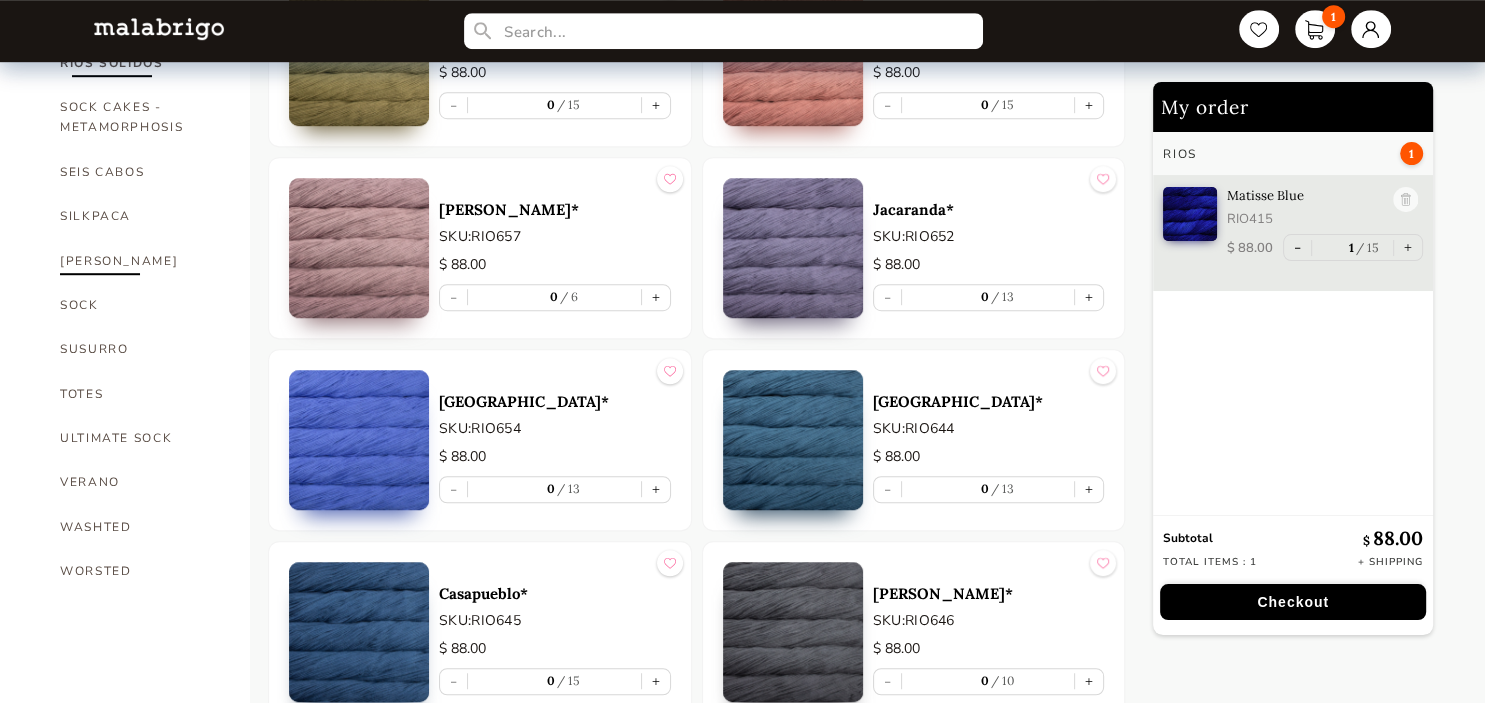 scroll, scrollTop: 1318, scrollLeft: 0, axis: vertical 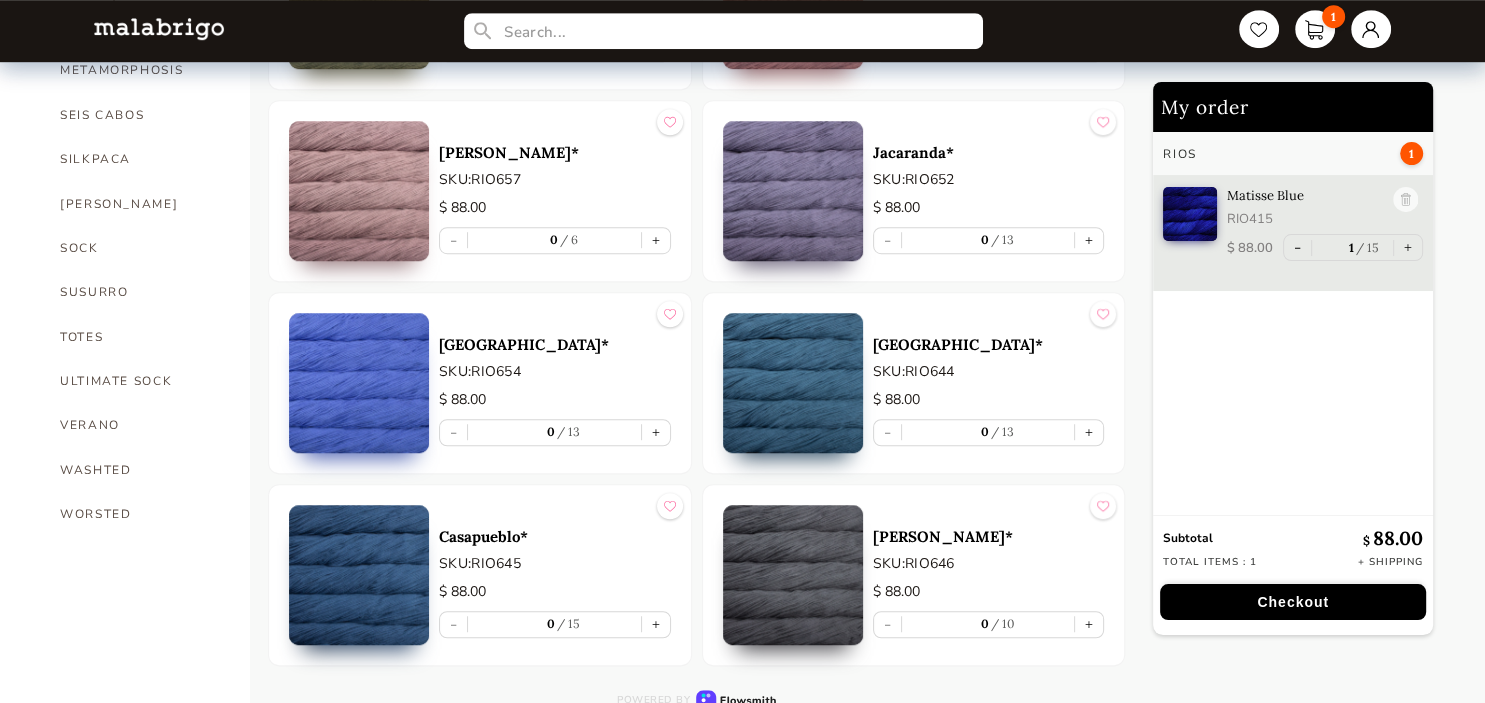 click at bounding box center [793, 383] 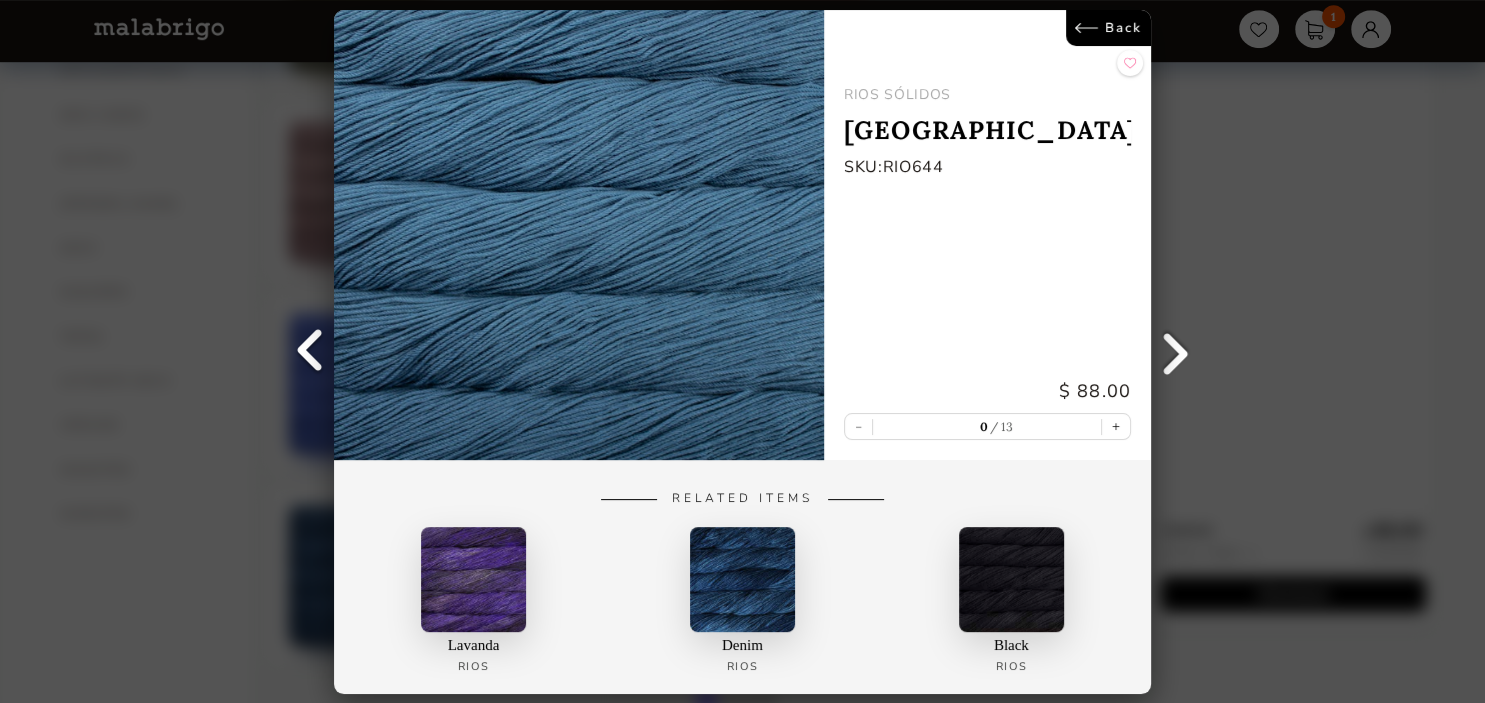 click at bounding box center [309, 352] 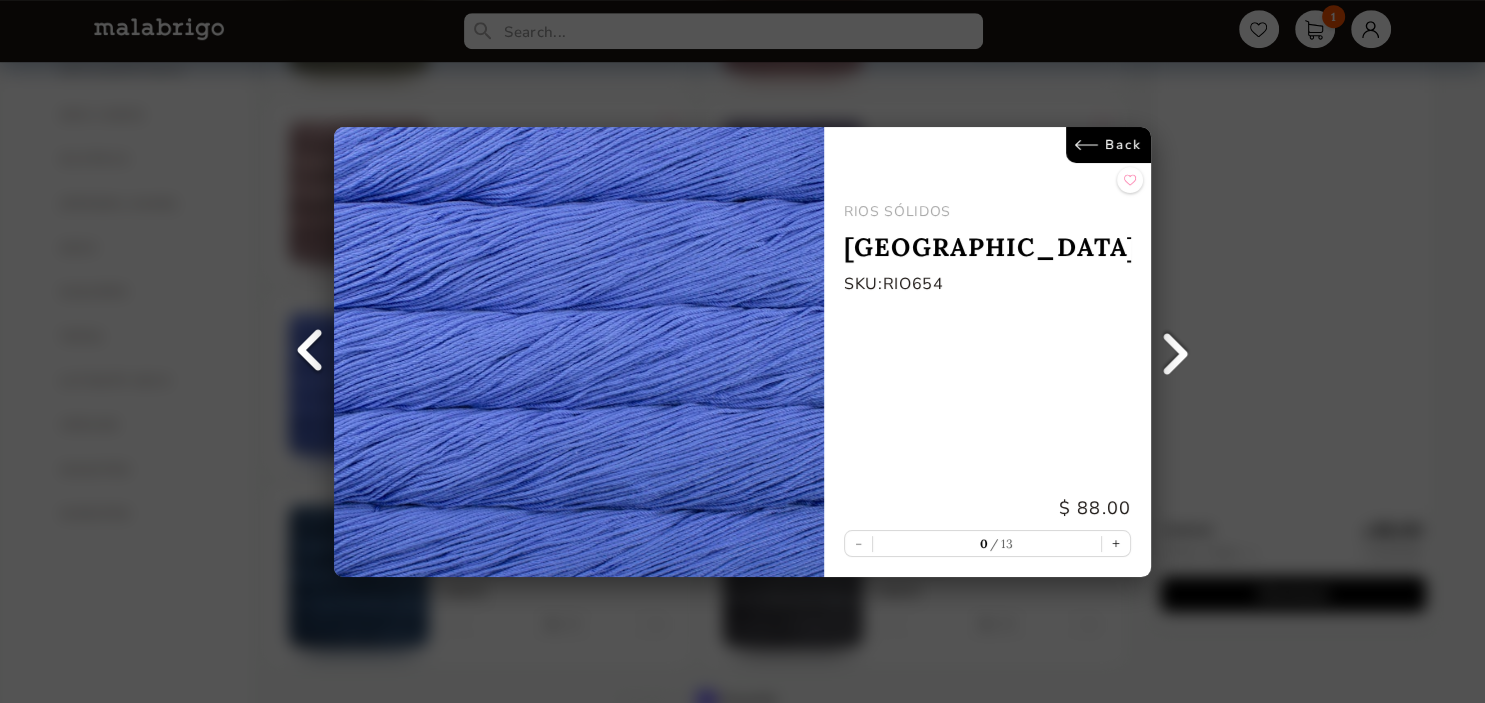 click at bounding box center [309, 352] 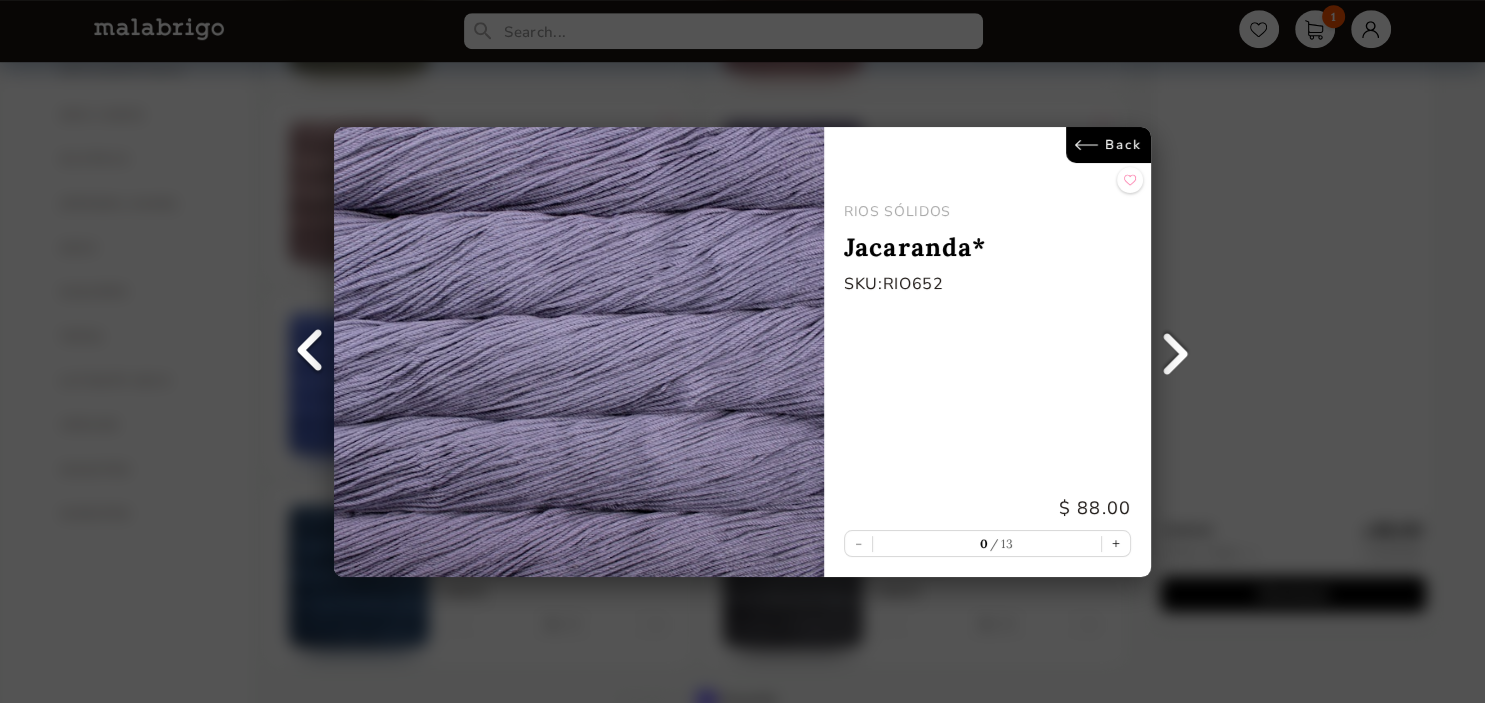 click on "Back" at bounding box center [1108, 145] 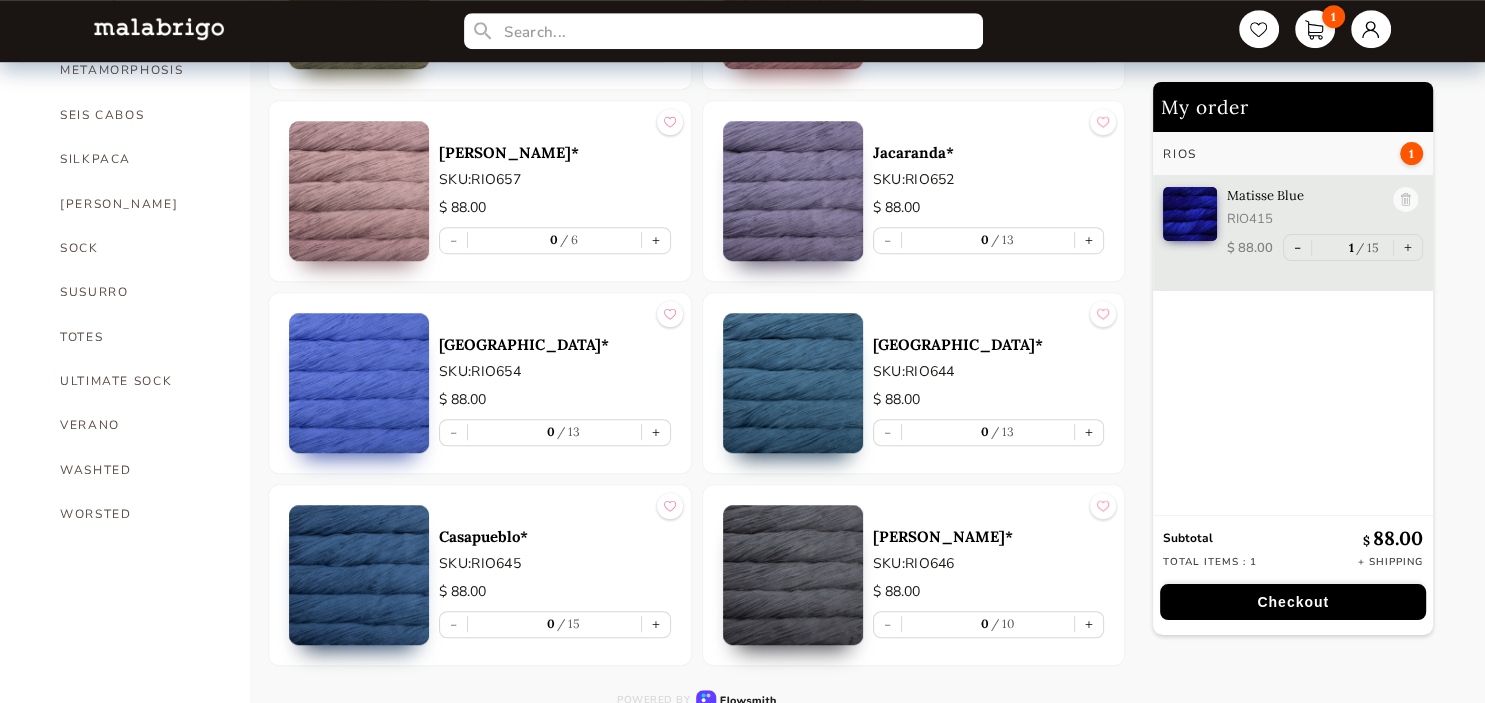 click at bounding box center [359, 575] 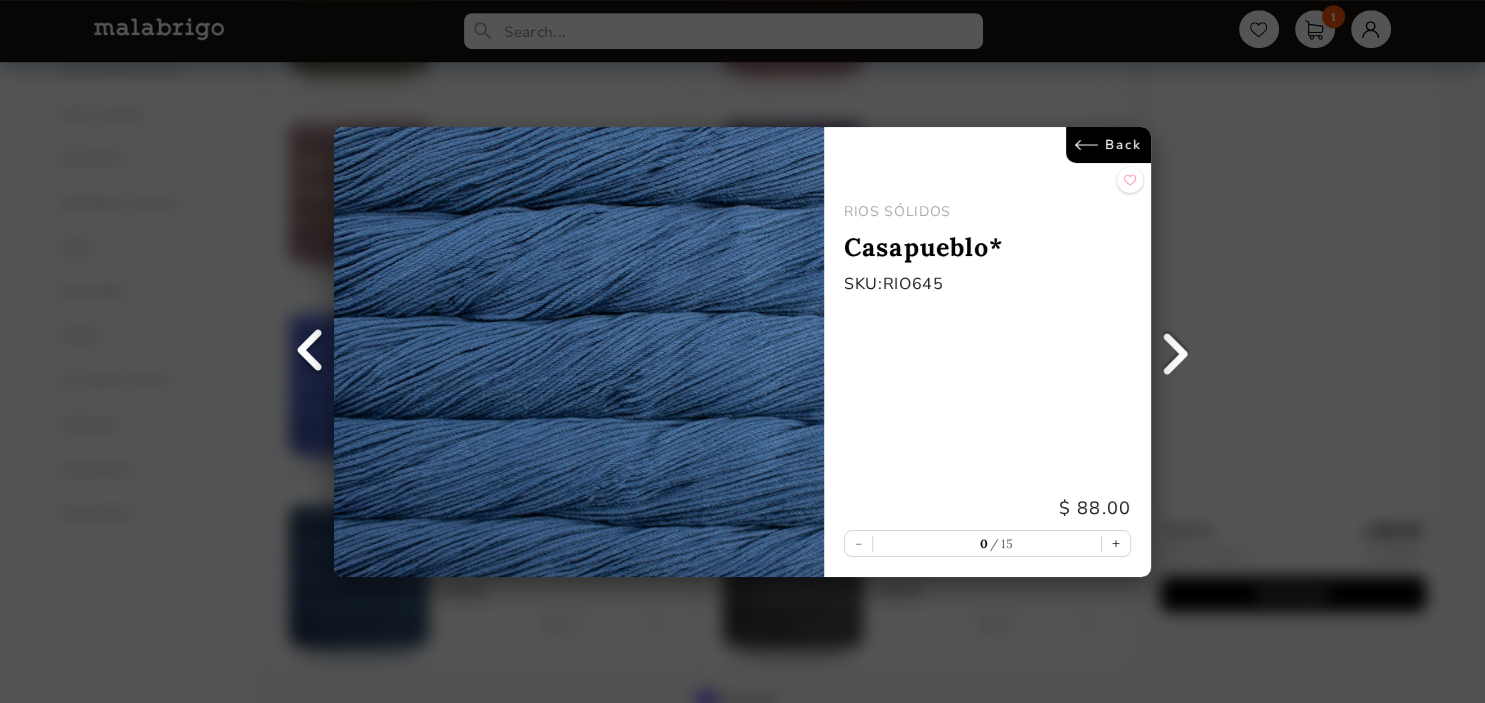 click on "Back" at bounding box center (1108, 145) 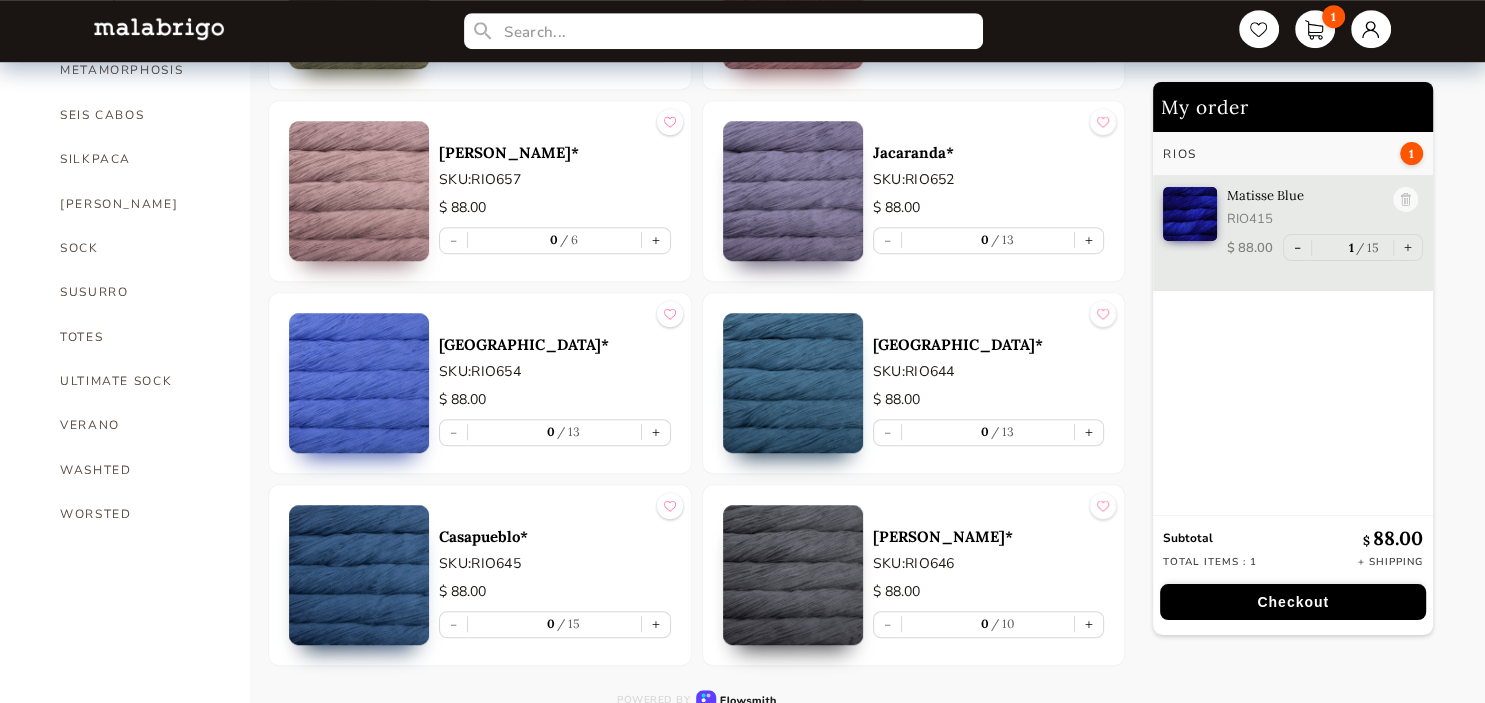 scroll, scrollTop: 1212, scrollLeft: 0, axis: vertical 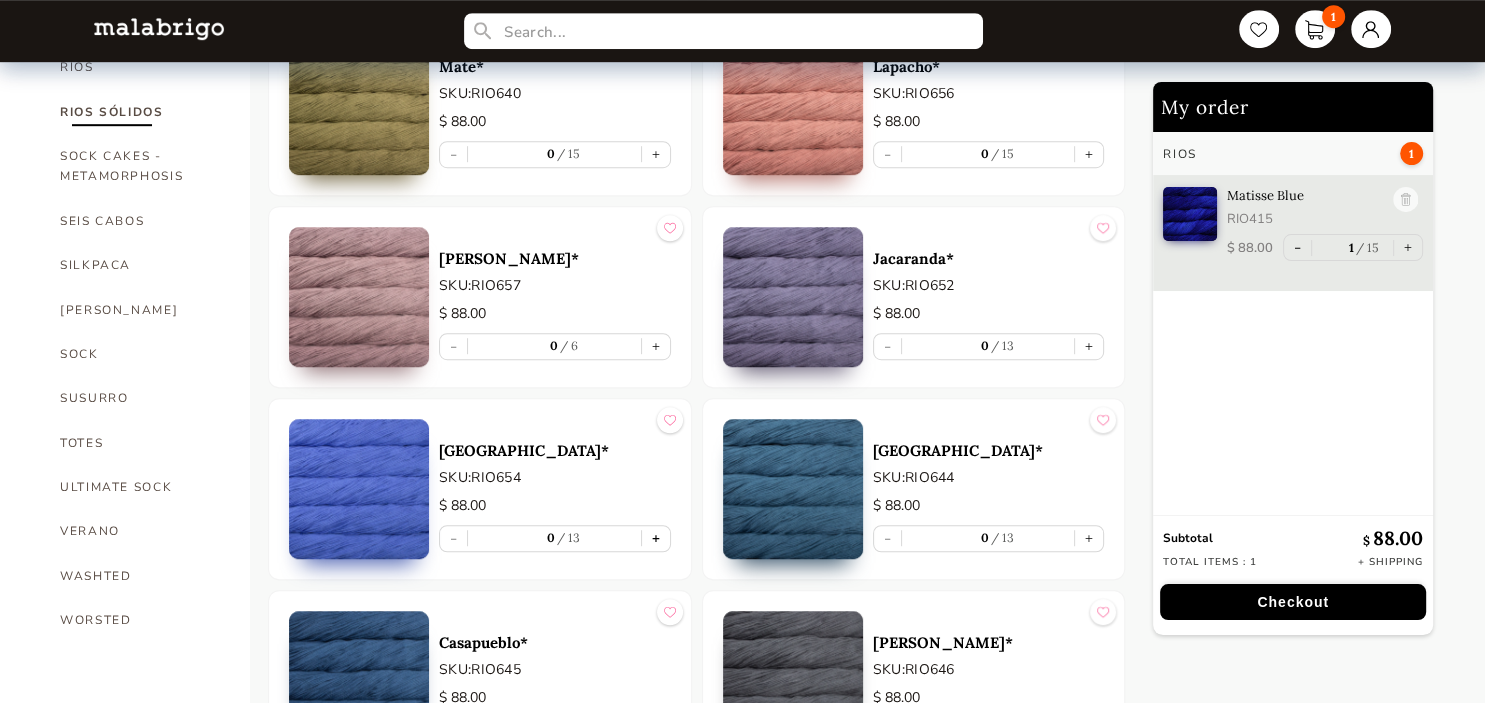 click on "+" at bounding box center [656, 538] 